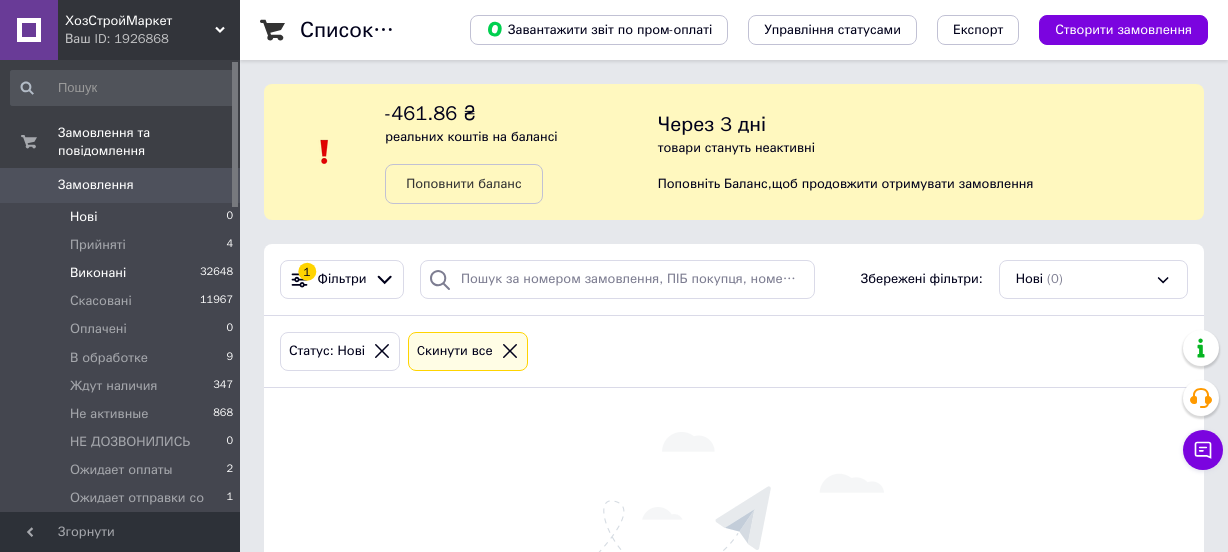 scroll, scrollTop: 0, scrollLeft: 0, axis: both 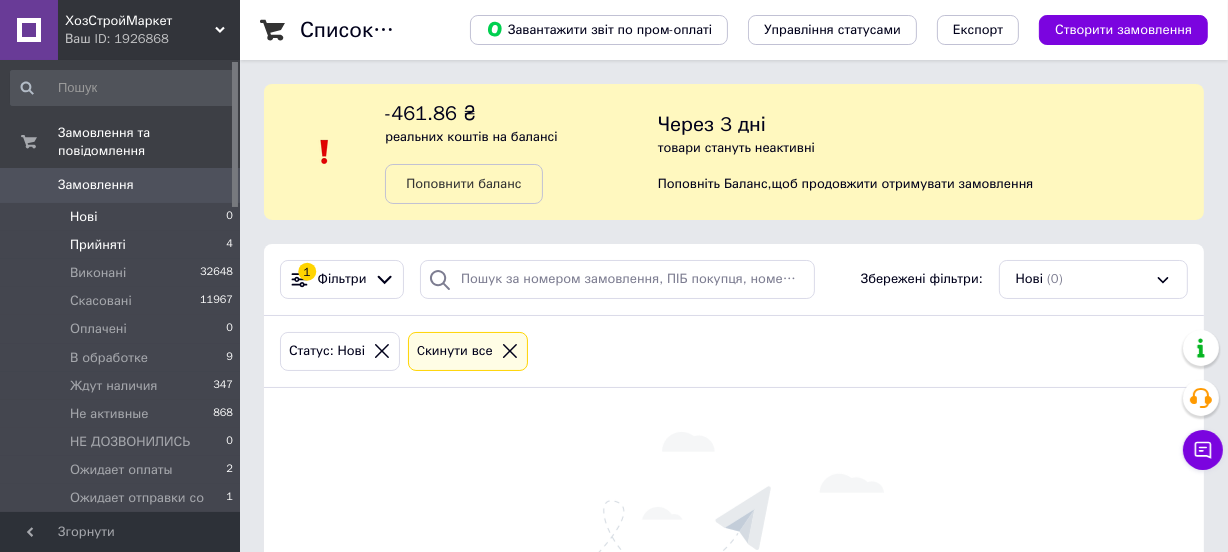click on "Прийняті 4" at bounding box center (122, 245) 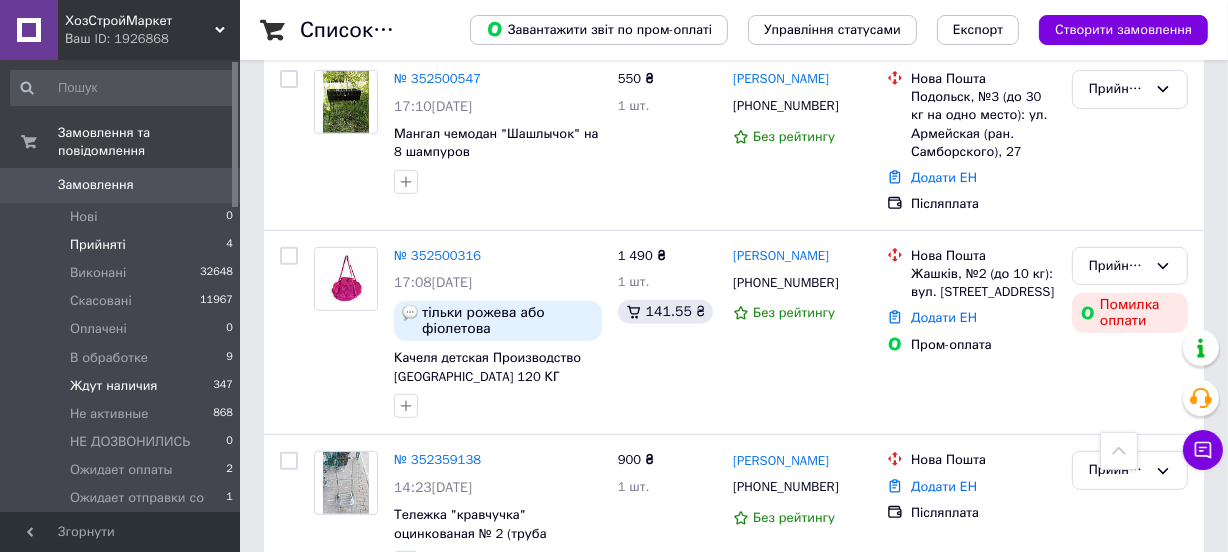 scroll, scrollTop: 454, scrollLeft: 0, axis: vertical 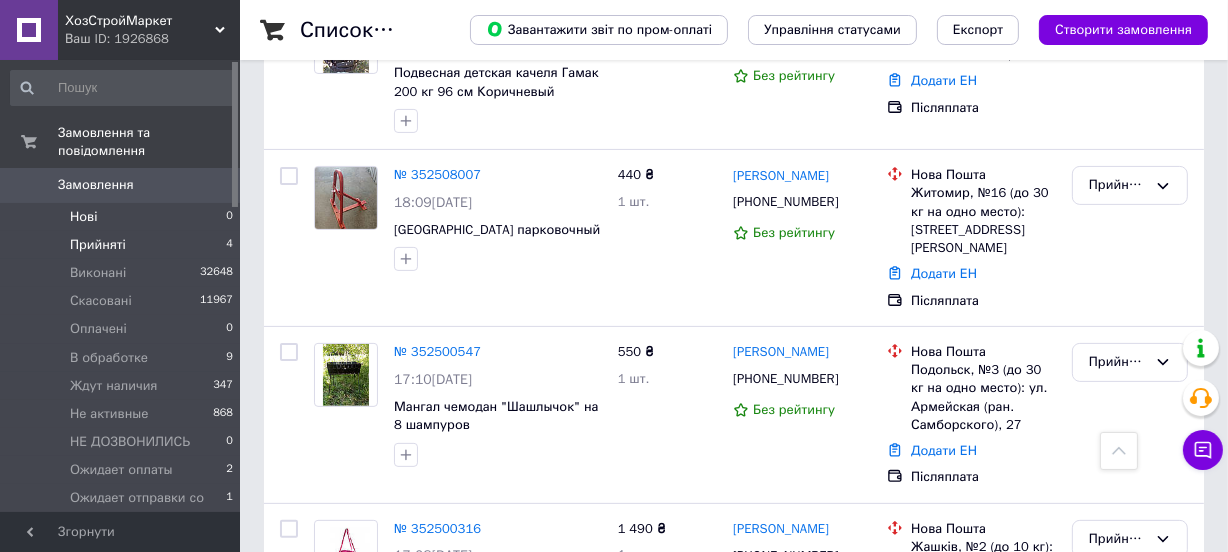 click on "Нові 0" at bounding box center [122, 217] 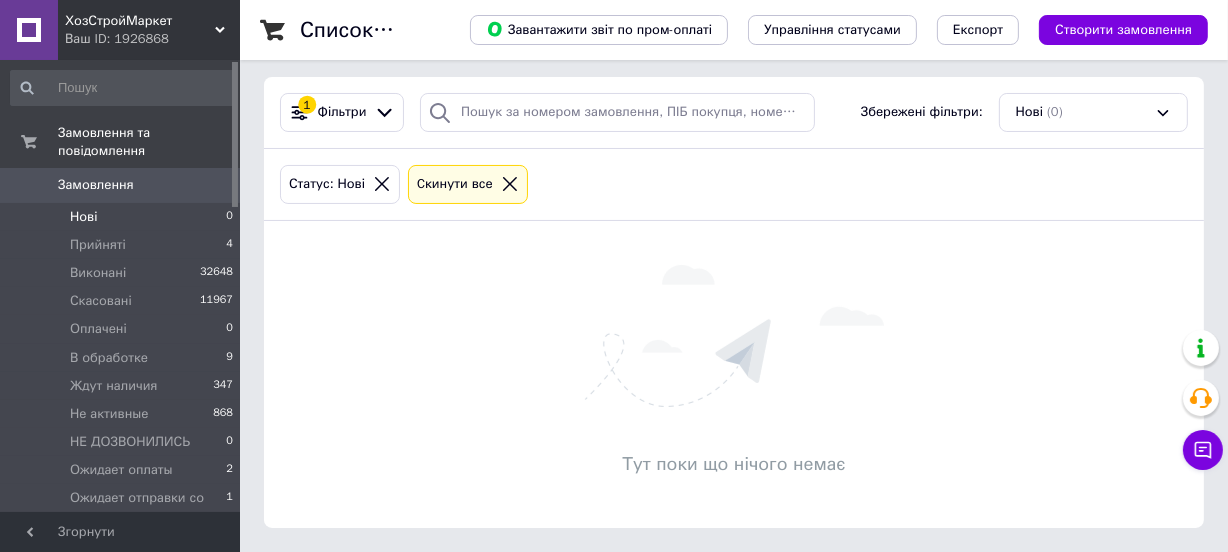 scroll, scrollTop: 0, scrollLeft: 0, axis: both 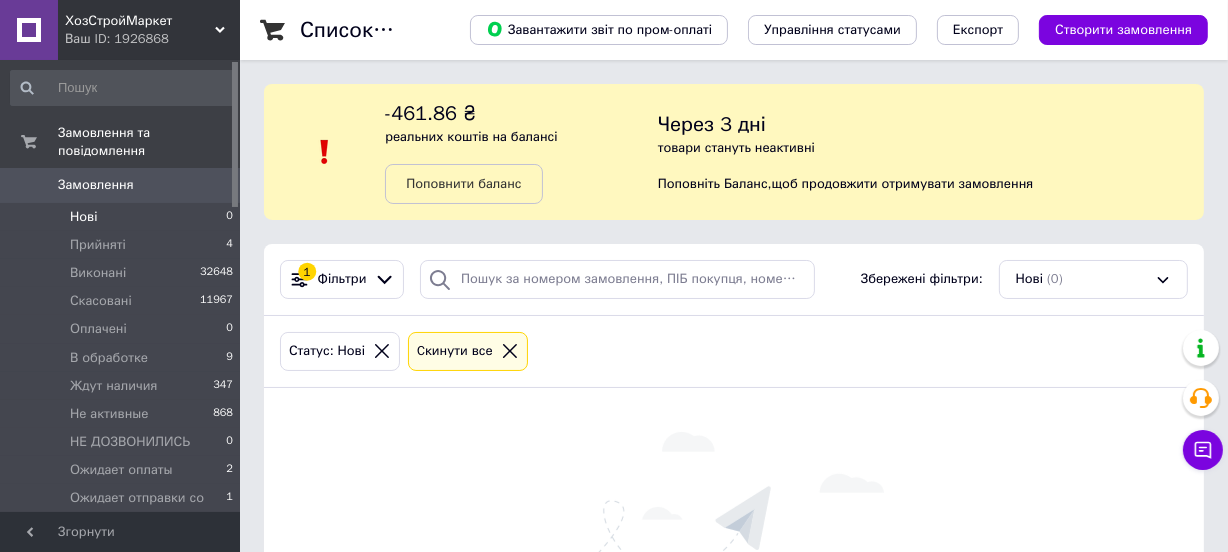 drag, startPoint x: 150, startPoint y: 225, endPoint x: 147, endPoint y: 202, distance: 23.194826 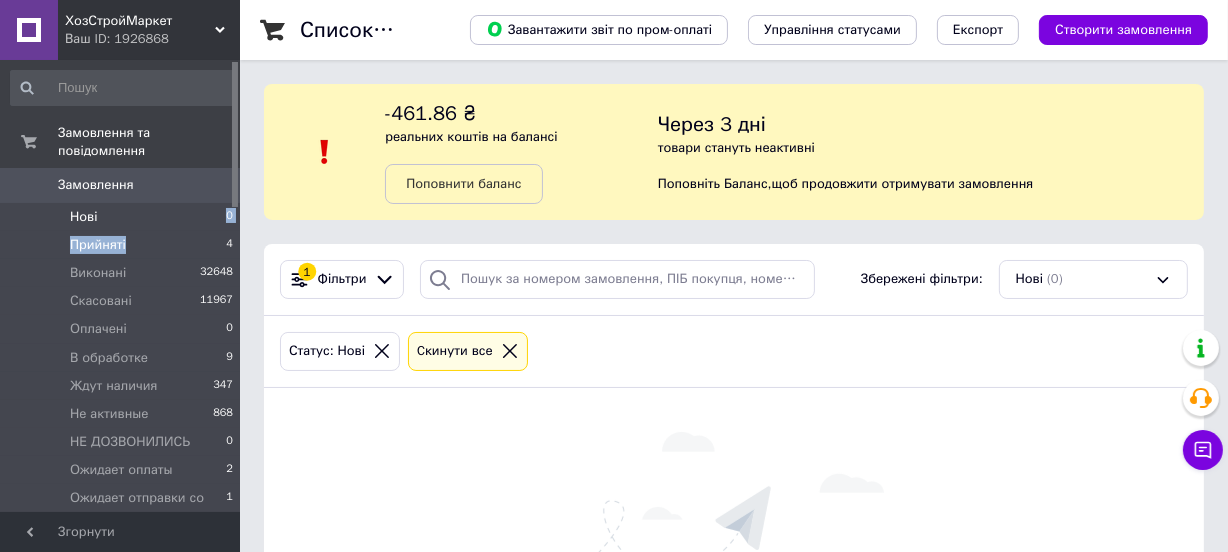 click on "Прийняті 4" at bounding box center (122, 245) 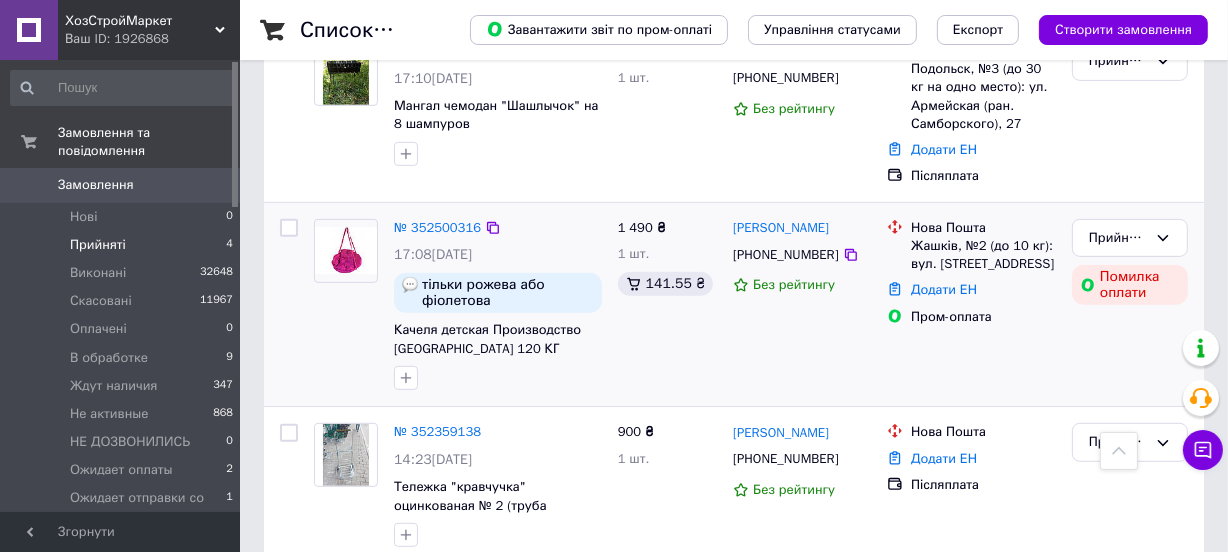 scroll, scrollTop: 770, scrollLeft: 0, axis: vertical 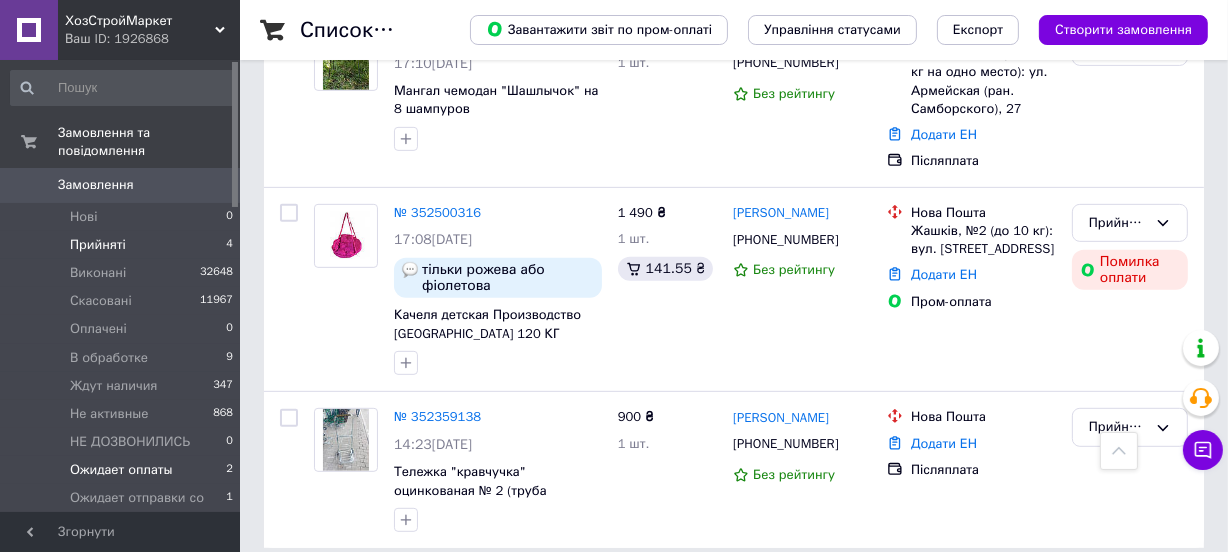 click on "Ожидает оплаты" at bounding box center (121, 470) 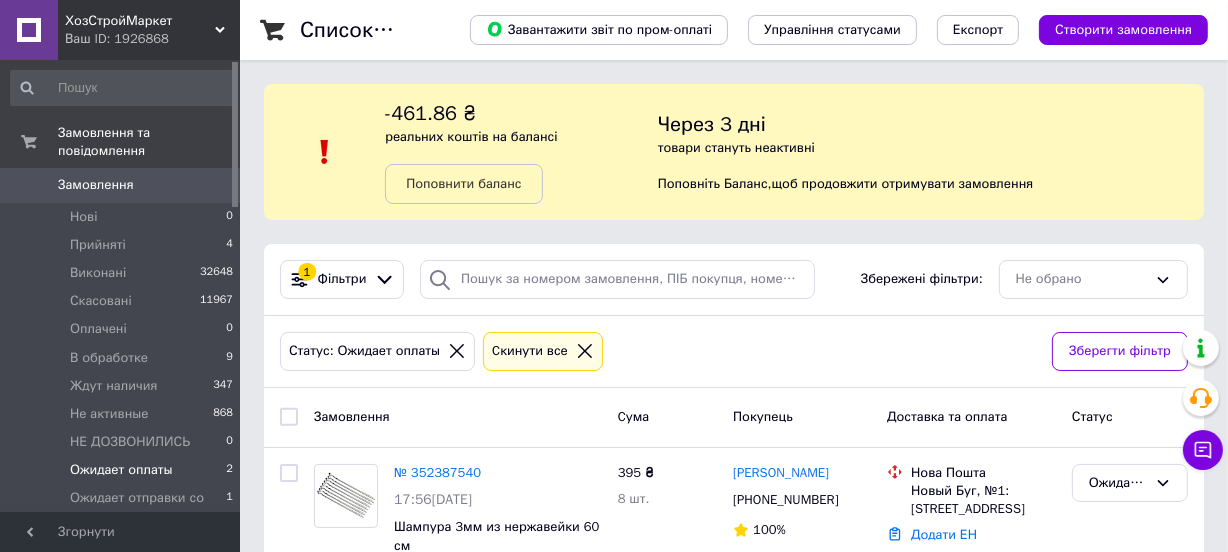 scroll, scrollTop: 283, scrollLeft: 0, axis: vertical 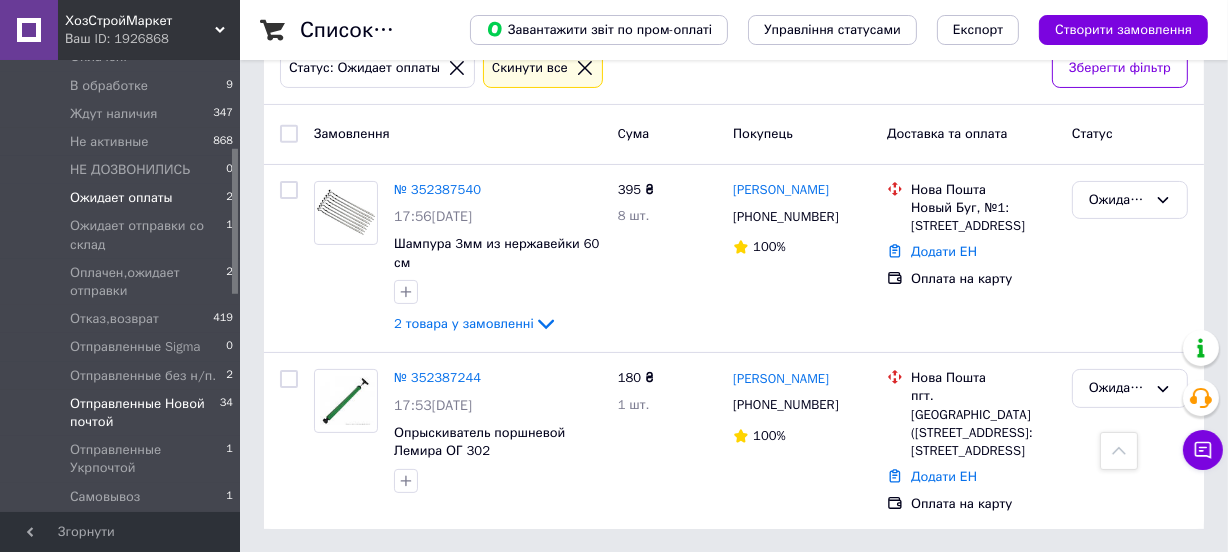 click on "Отправленные Новой почтой" at bounding box center [145, 413] 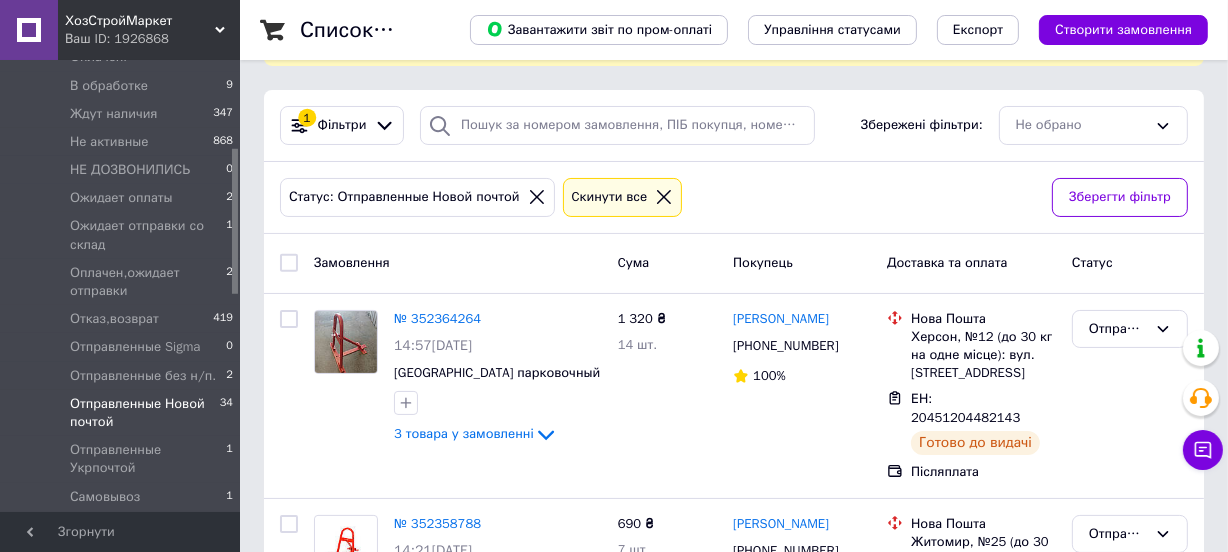 scroll, scrollTop: 272, scrollLeft: 0, axis: vertical 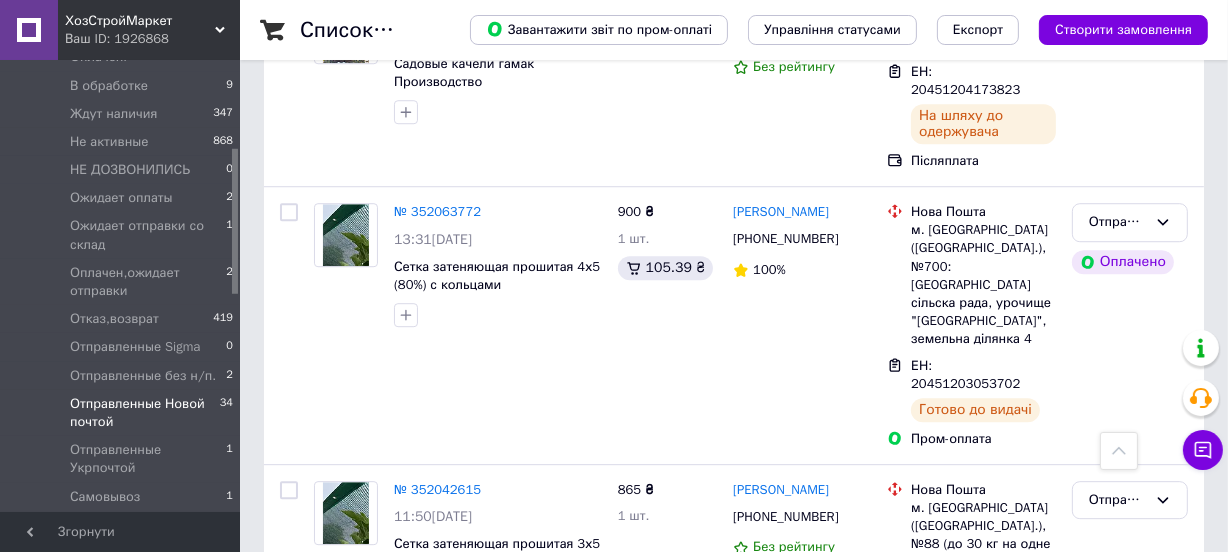 click on "Отправленные Новой почтой" at bounding box center (1130, 1001) 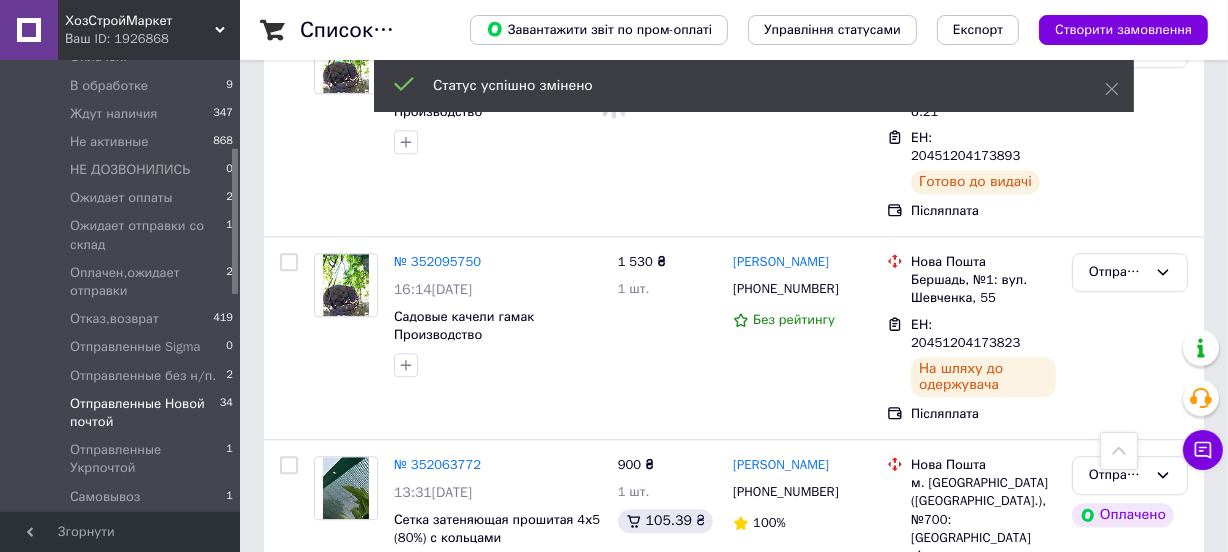 scroll, scrollTop: 4720, scrollLeft: 0, axis: vertical 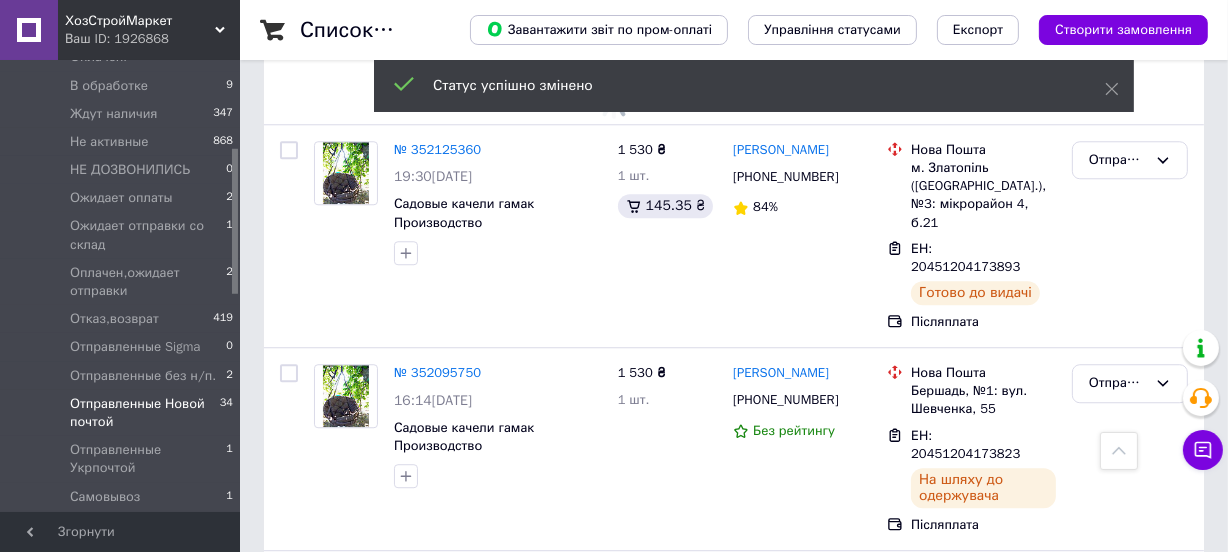 click on "Отправленные Новой почтой" at bounding box center (1118, 864) 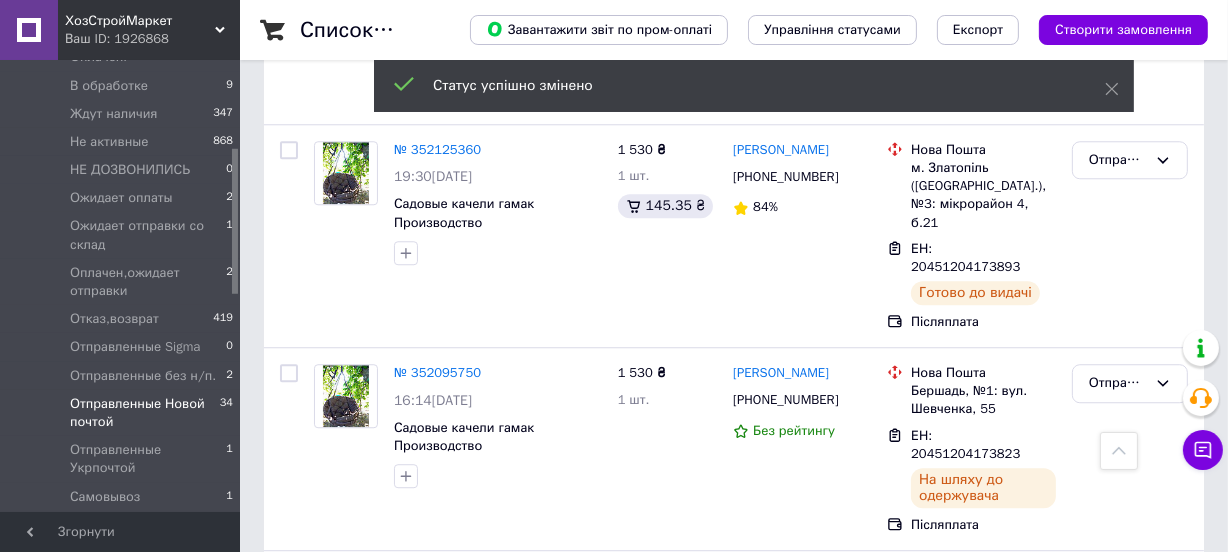 click on "Виконано" at bounding box center (1130, 942) 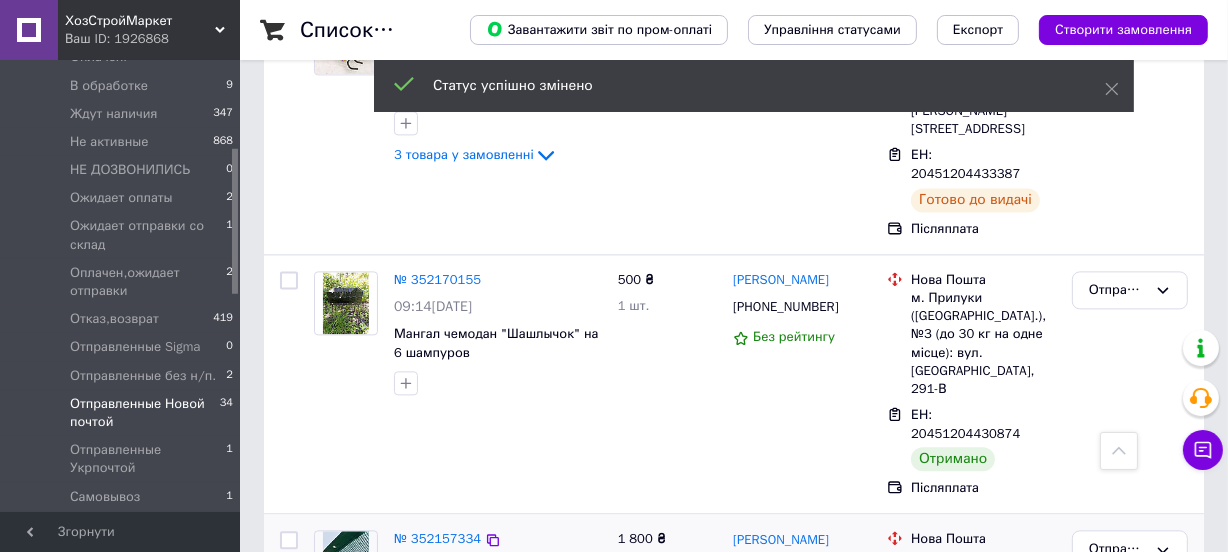 scroll, scrollTop: 3720, scrollLeft: 0, axis: vertical 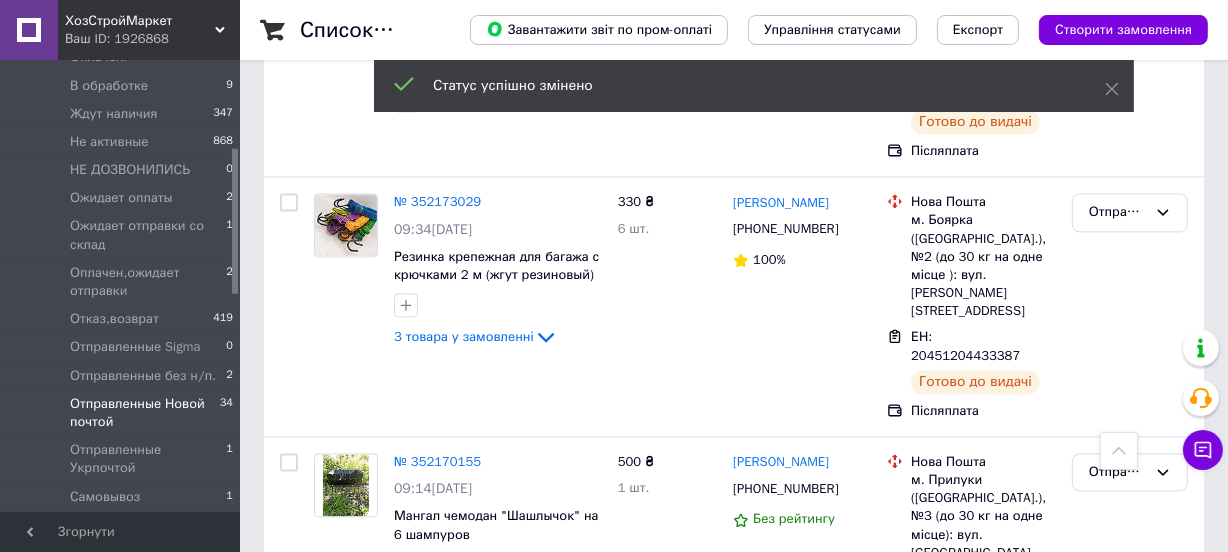 click on "Отправленные Новой почтой" at bounding box center (1130, 731) 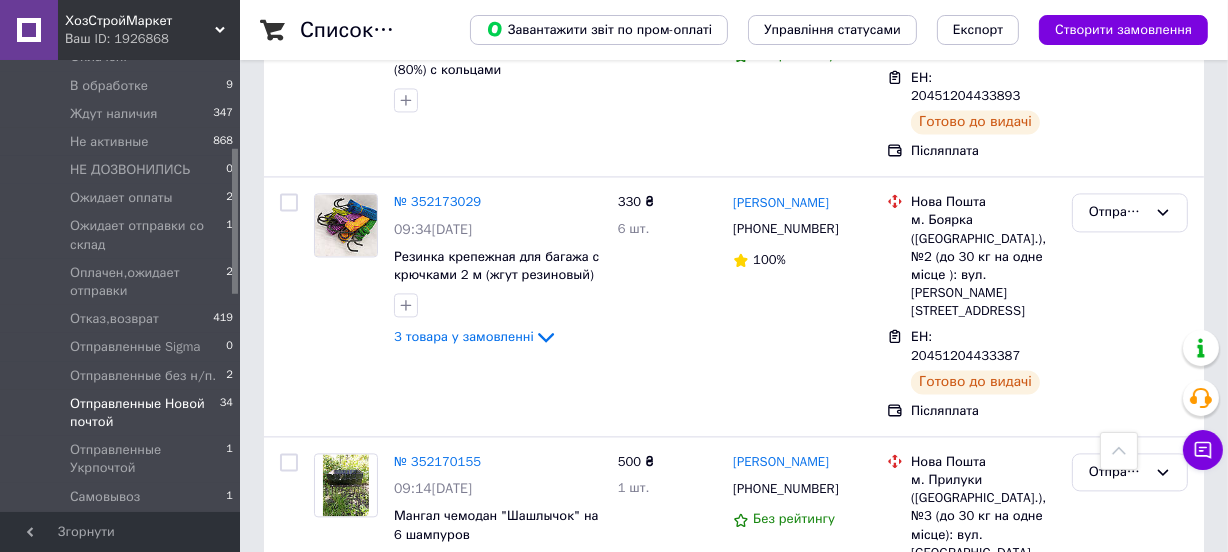 click on "Виконано" at bounding box center [1130, 810] 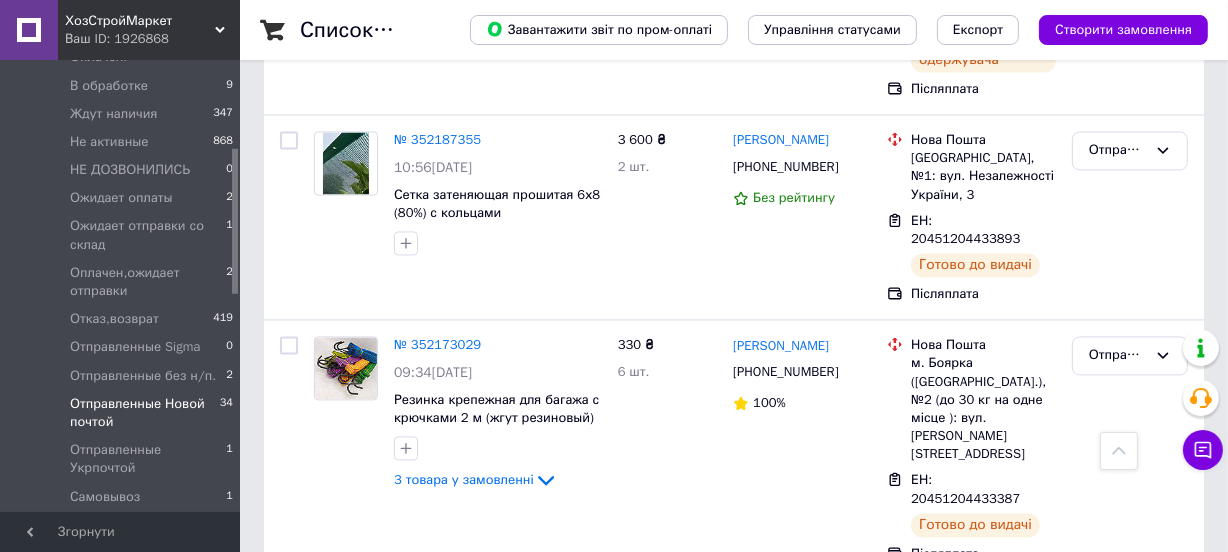scroll, scrollTop: 3539, scrollLeft: 0, axis: vertical 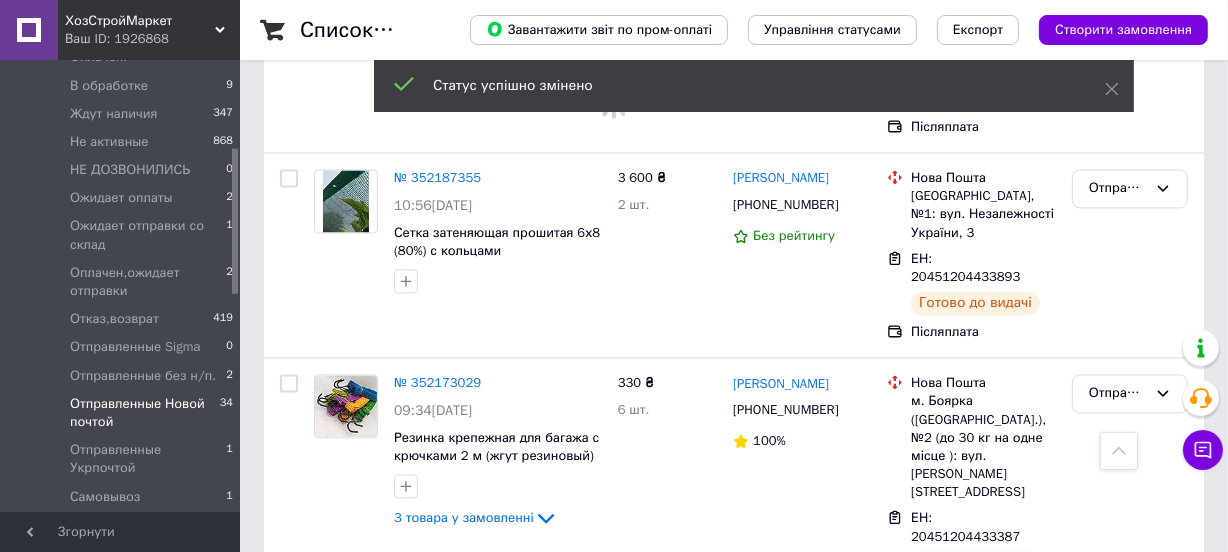 click on "Отправленные Новой почтой" at bounding box center [1118, 653] 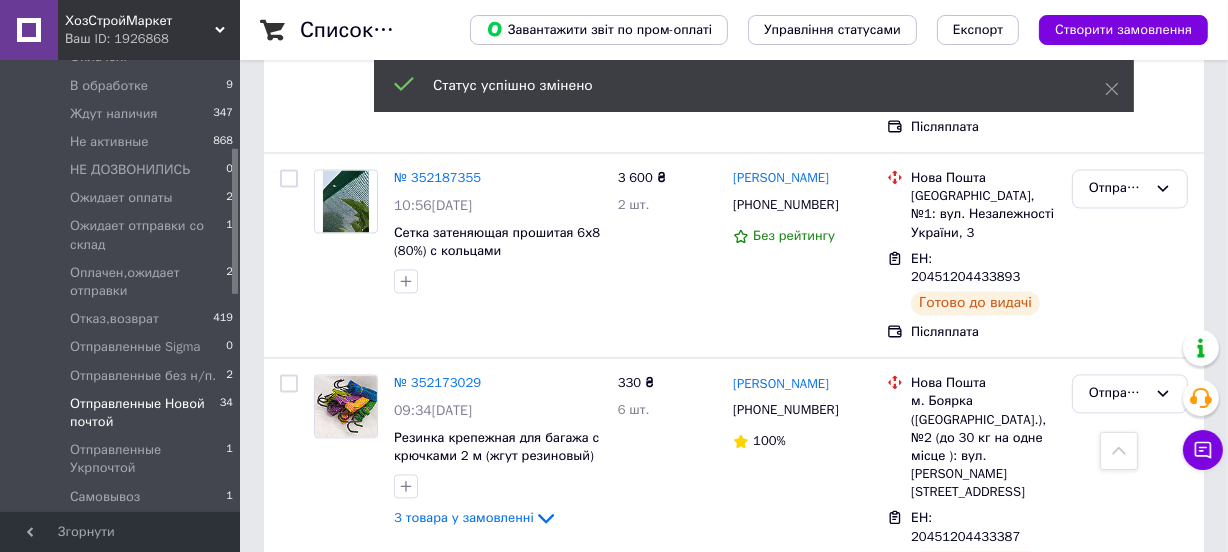 click on "Виконано" at bounding box center (1130, 731) 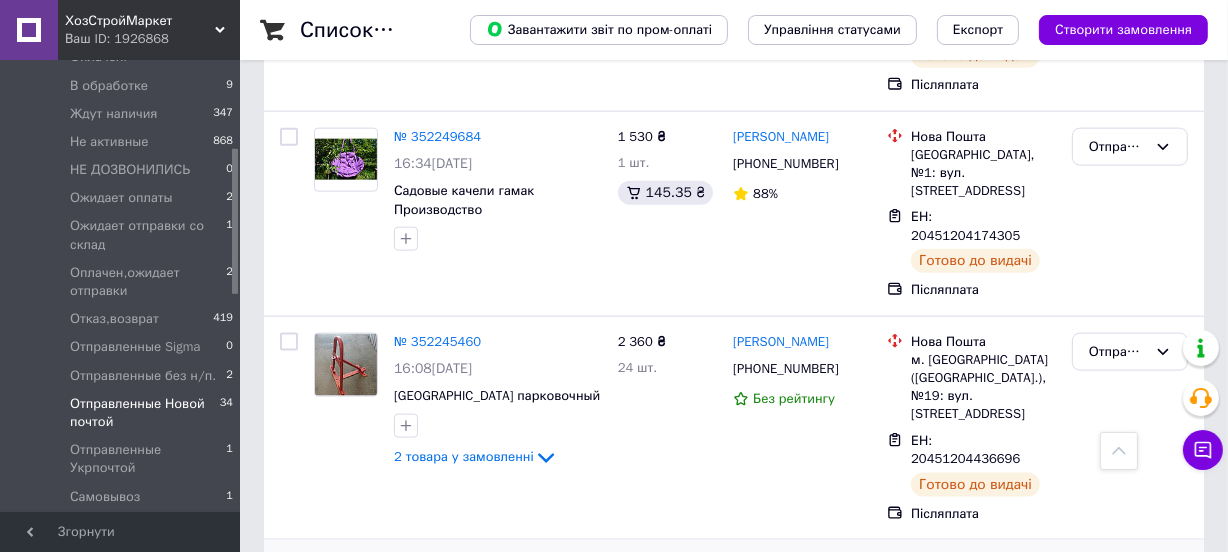 scroll, scrollTop: 2357, scrollLeft: 0, axis: vertical 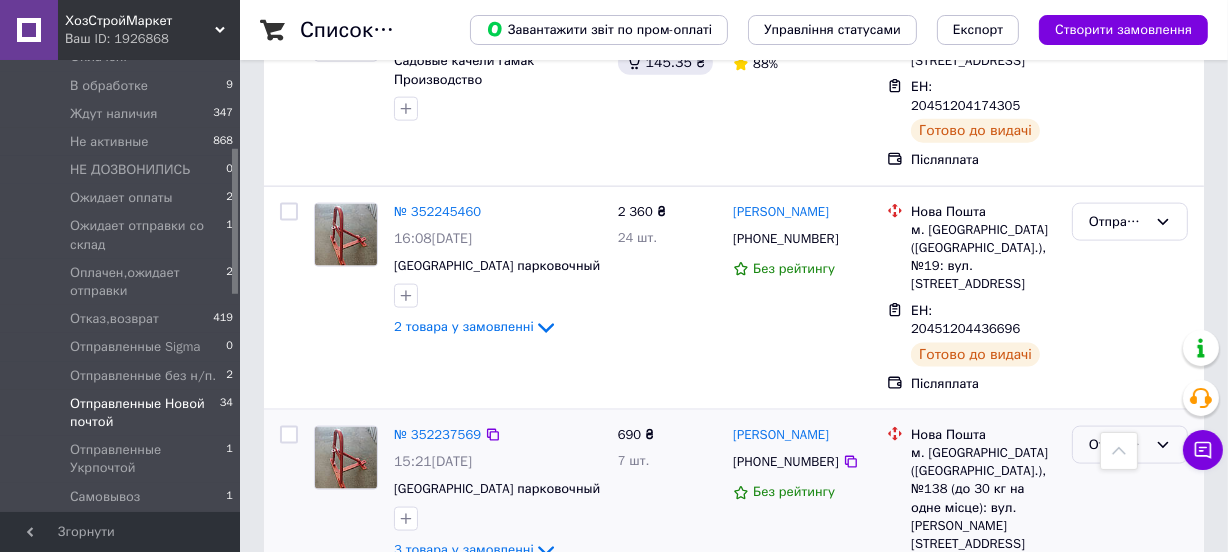 click on "Отправленные Новой почтой" at bounding box center (1130, 445) 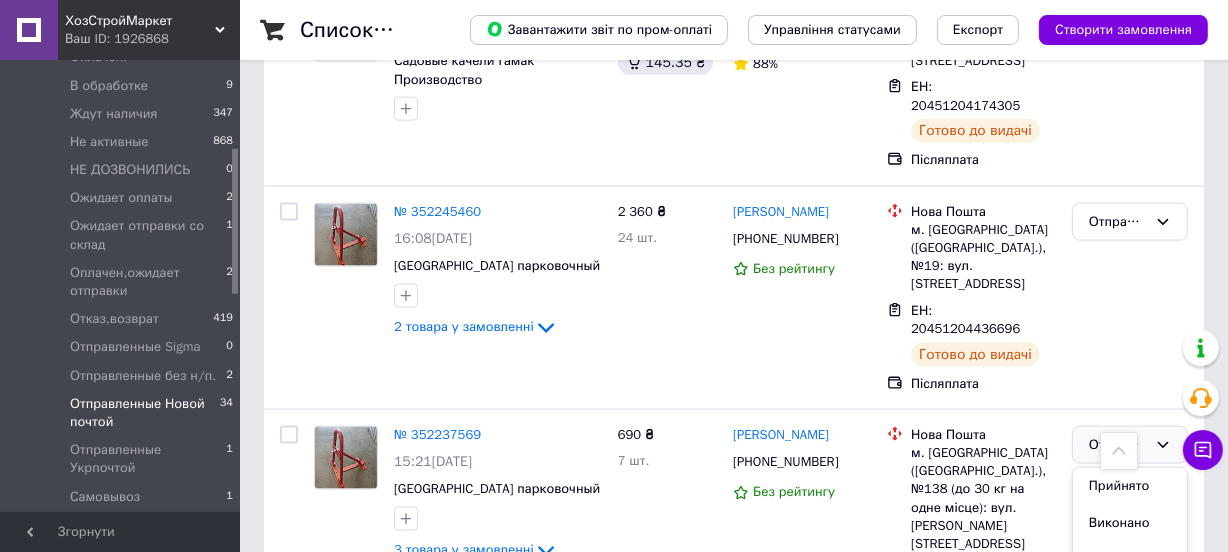 drag, startPoint x: 1103, startPoint y: 278, endPoint x: 709, endPoint y: 389, distance: 409.33728 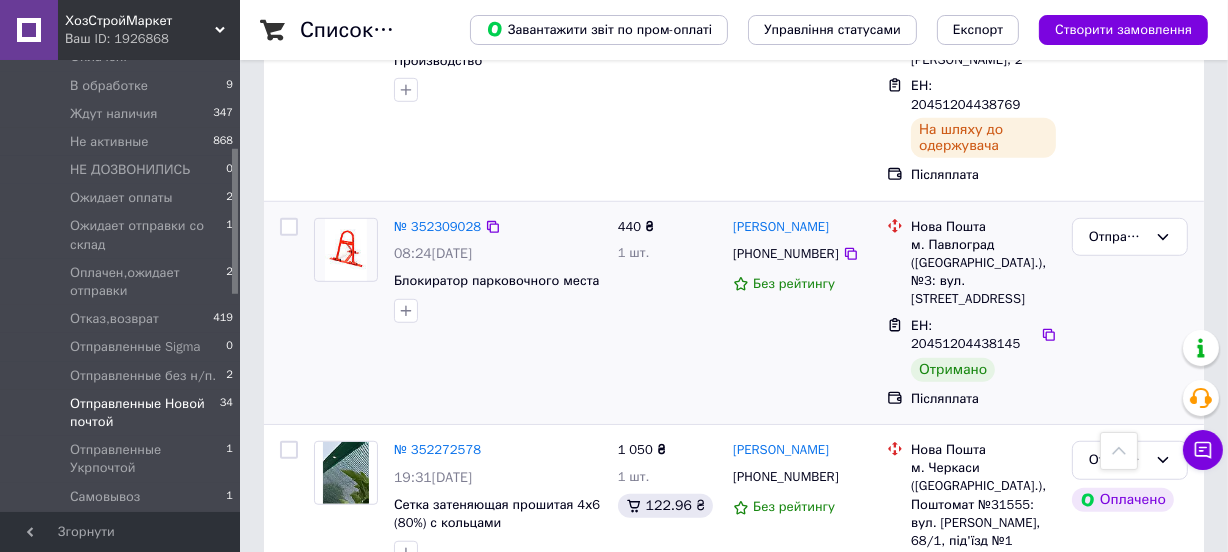 scroll, scrollTop: 1175, scrollLeft: 0, axis: vertical 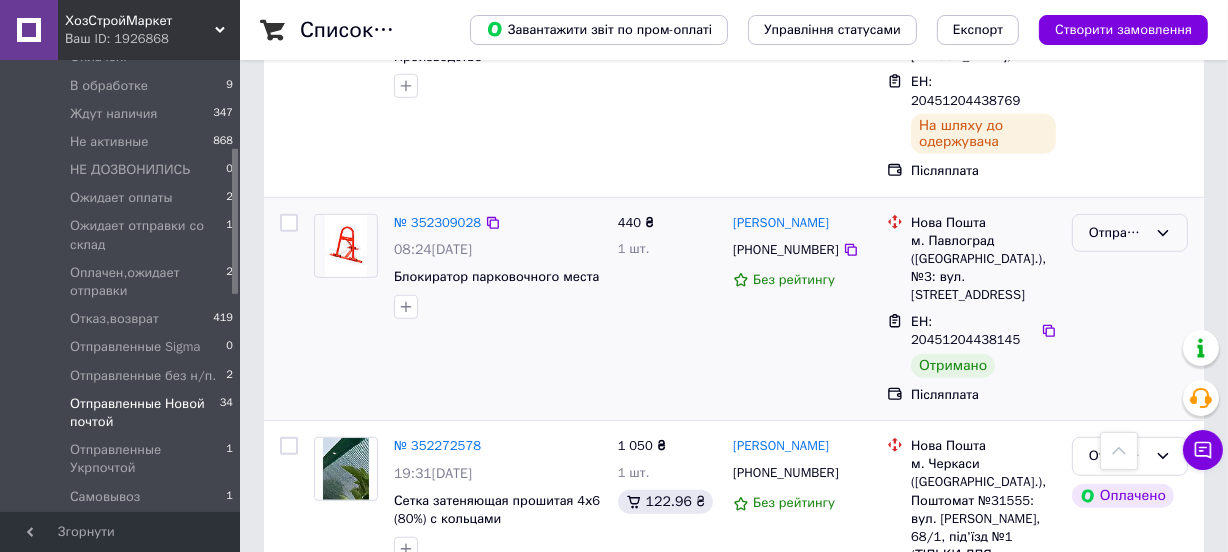 click on "Отправленные Новой почтой" at bounding box center (1118, 233) 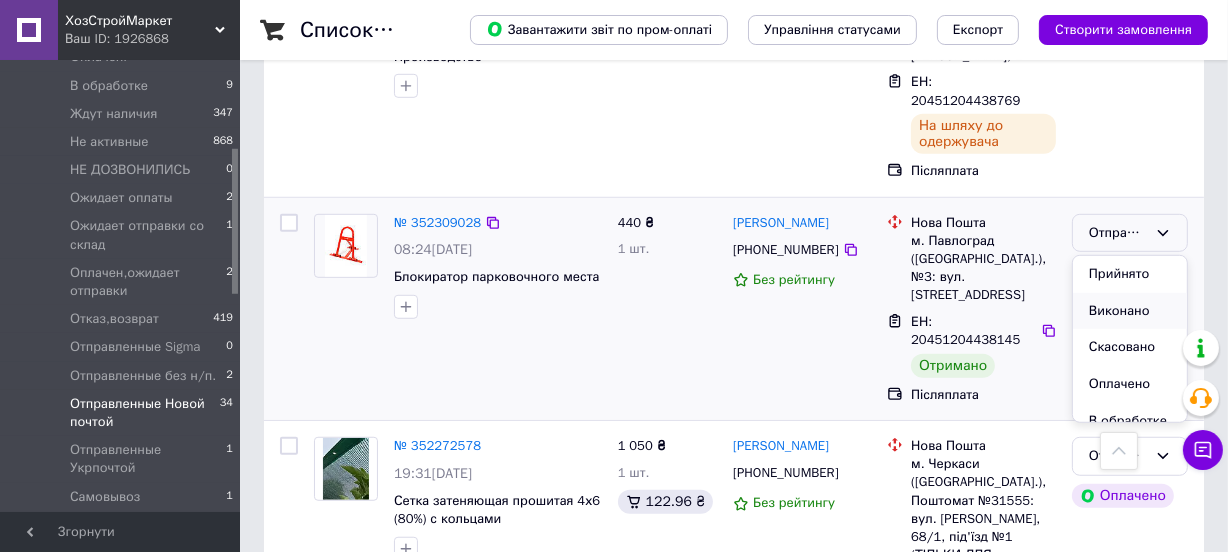 click on "Виконано" at bounding box center [1130, 311] 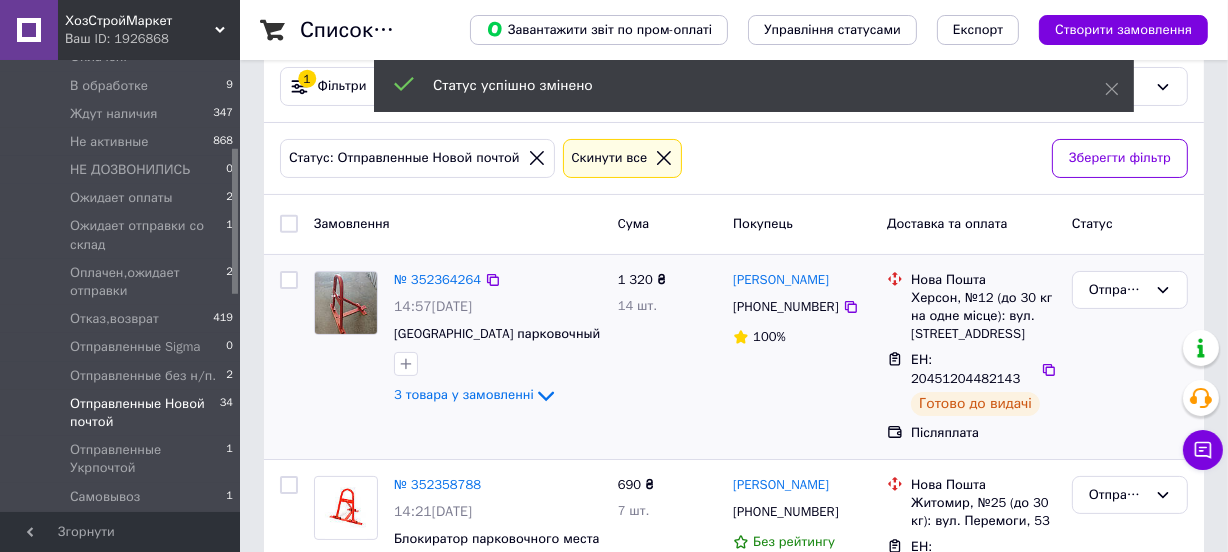 scroll, scrollTop: 175, scrollLeft: 0, axis: vertical 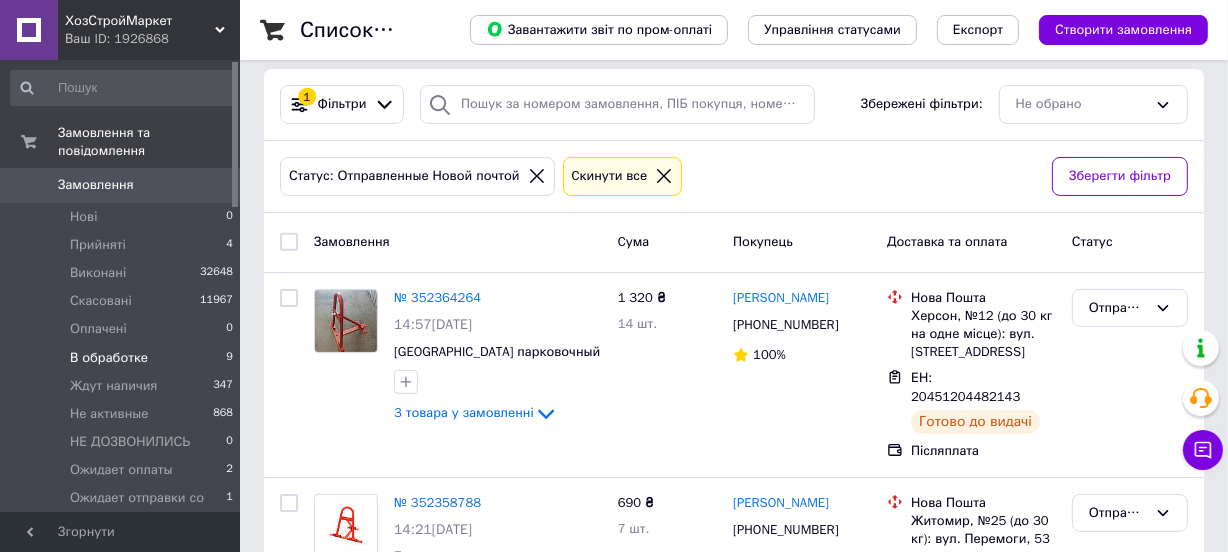 click on "В обработке 9" at bounding box center (122, 358) 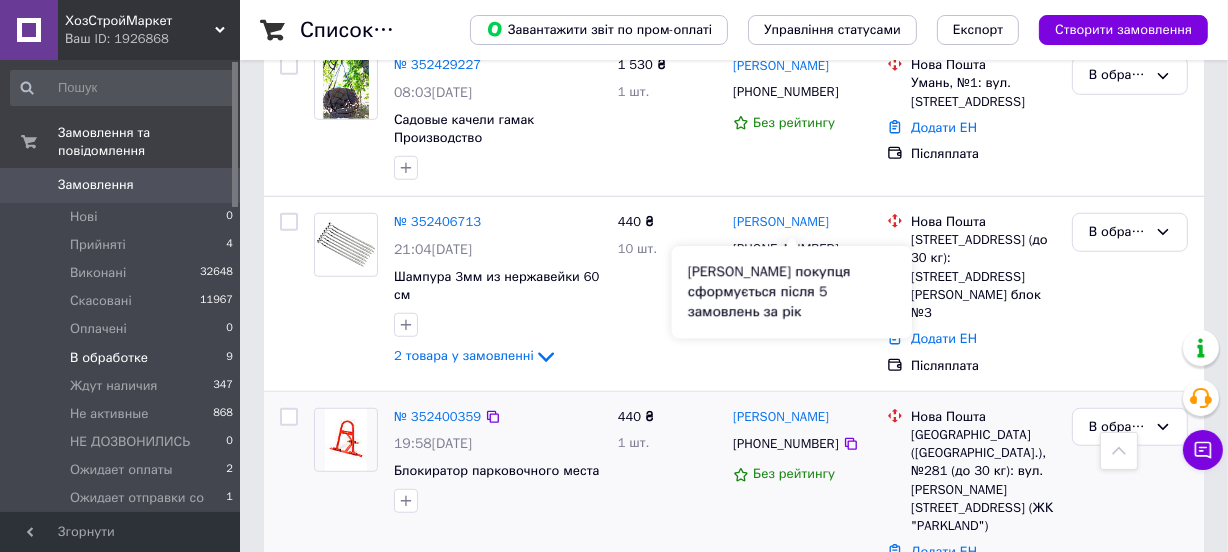 scroll, scrollTop: 1491, scrollLeft: 0, axis: vertical 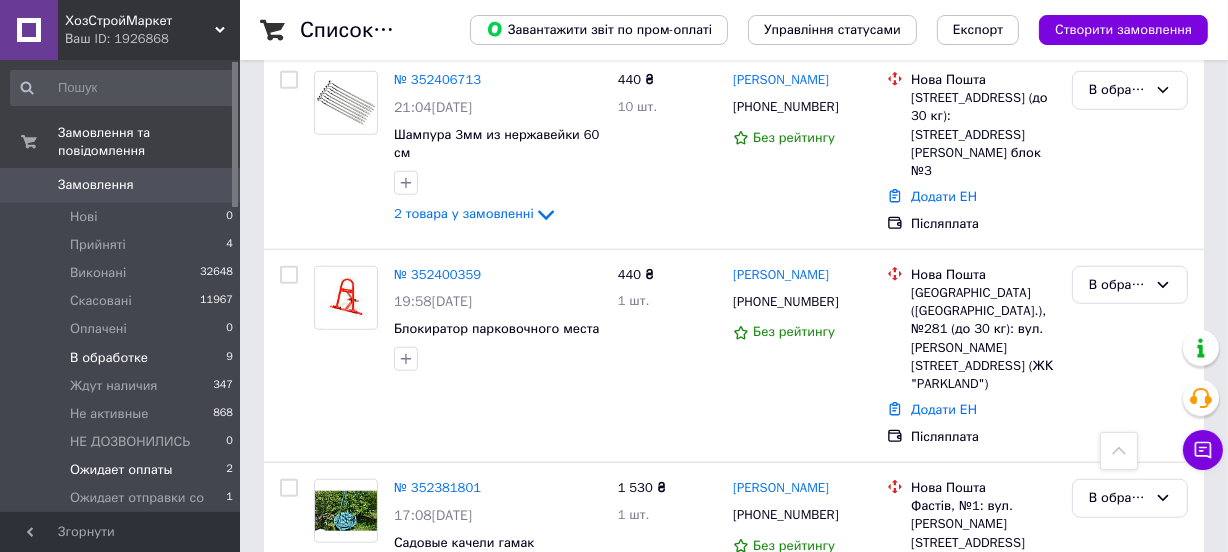 click on "Ожидает оплаты 2" at bounding box center (122, 470) 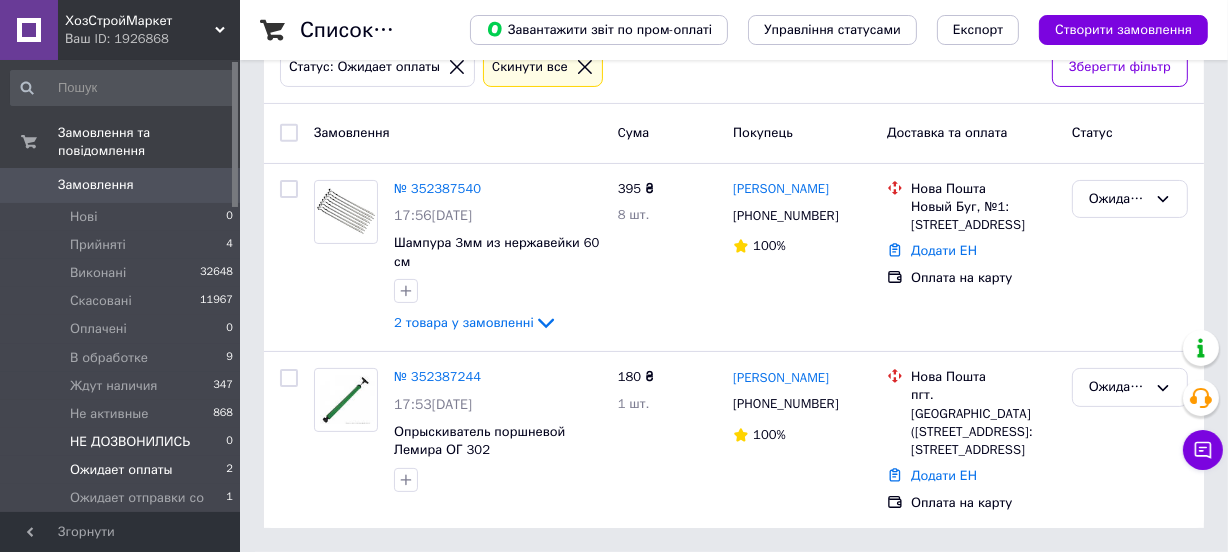 scroll, scrollTop: 0, scrollLeft: 0, axis: both 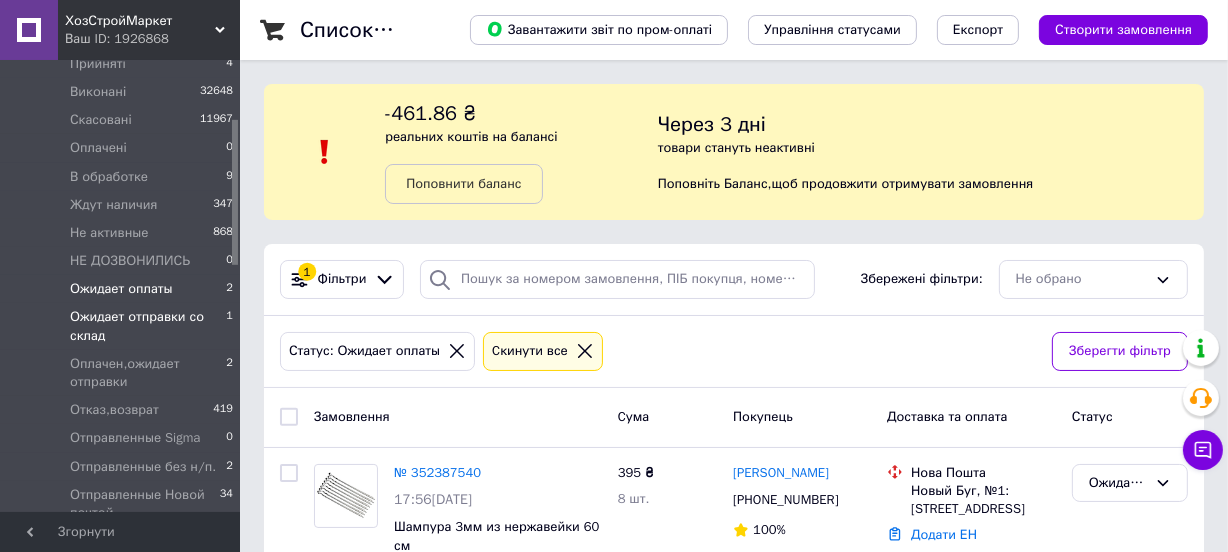 click on "Ожидает отправки со склад" at bounding box center (148, 326) 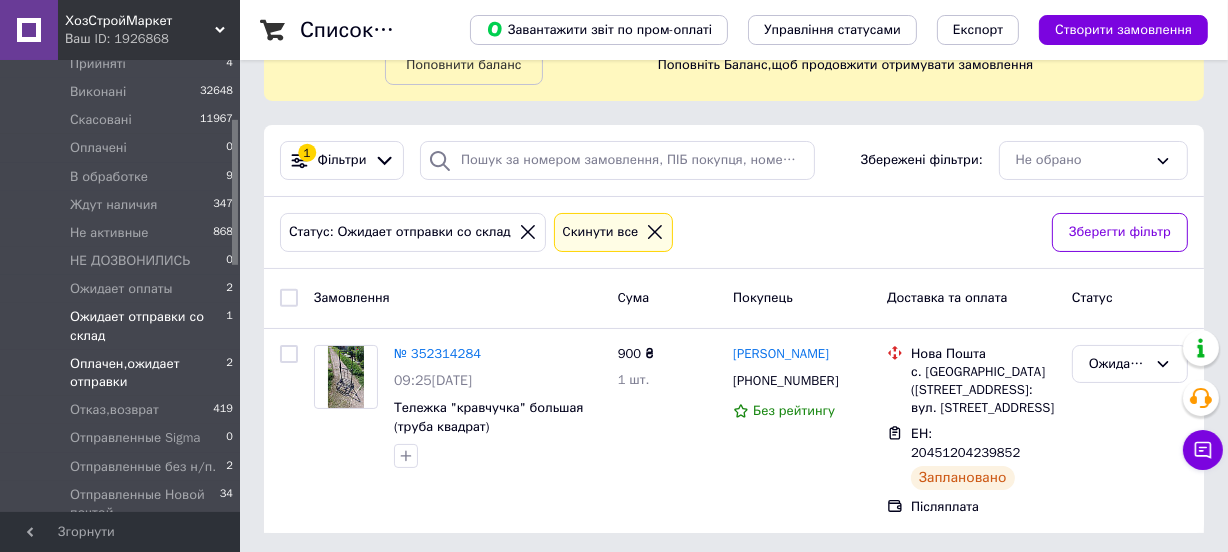 scroll, scrollTop: 122, scrollLeft: 0, axis: vertical 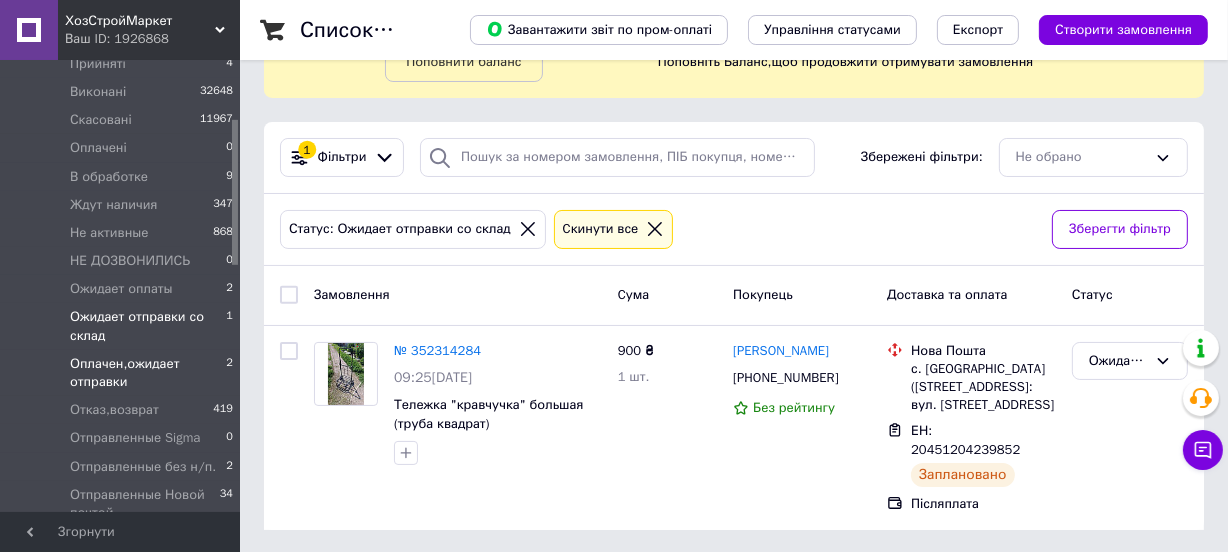 click on "Оплачен,ожидает отправки" at bounding box center (148, 373) 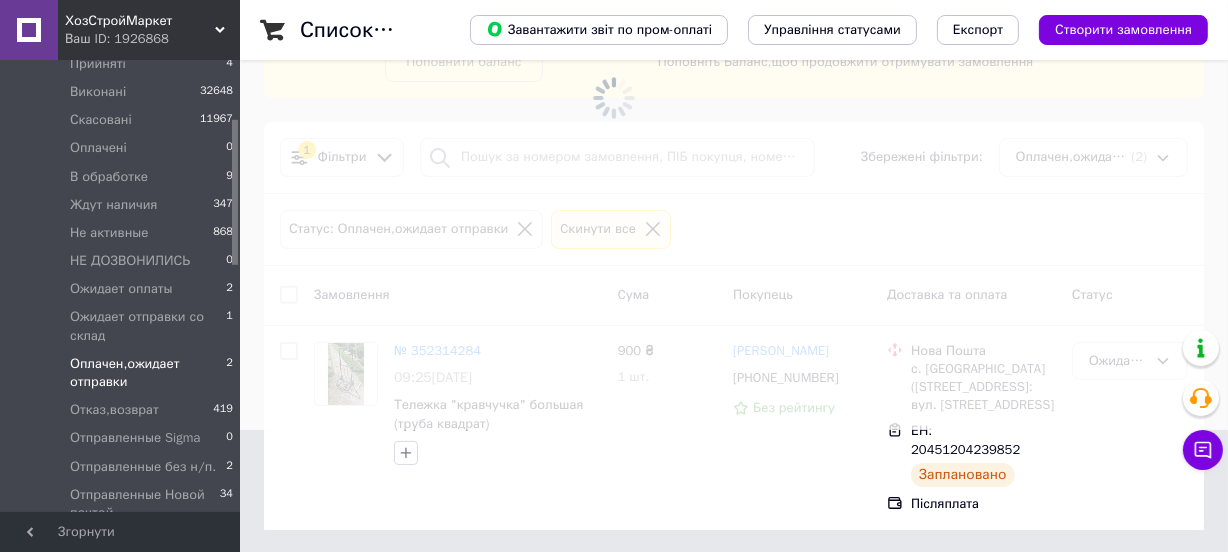 scroll, scrollTop: 0, scrollLeft: 0, axis: both 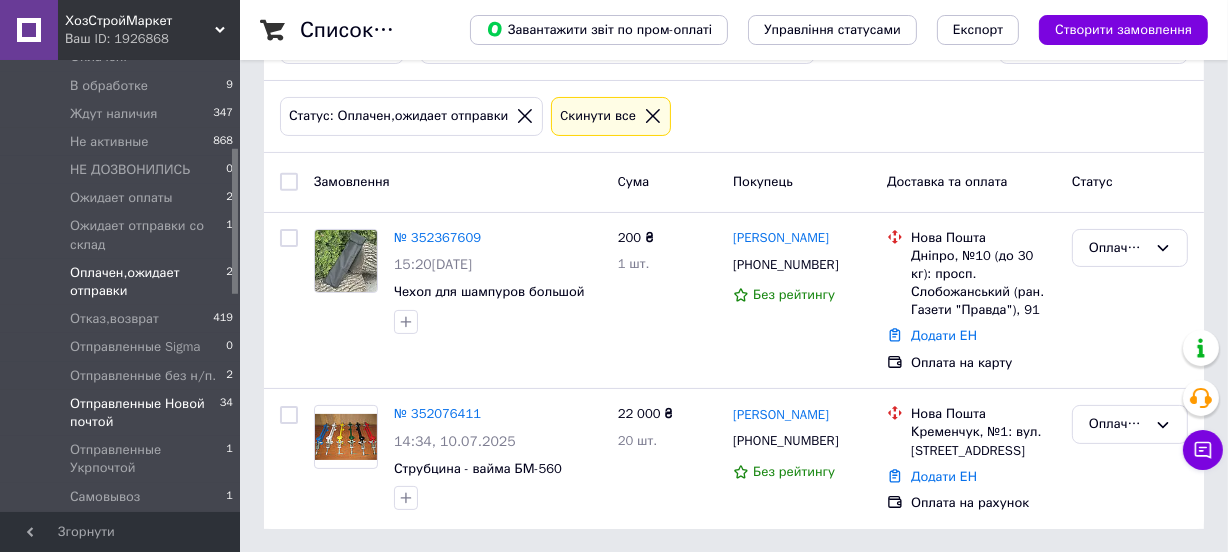 click on "Отправленные Новой почтой" at bounding box center (145, 413) 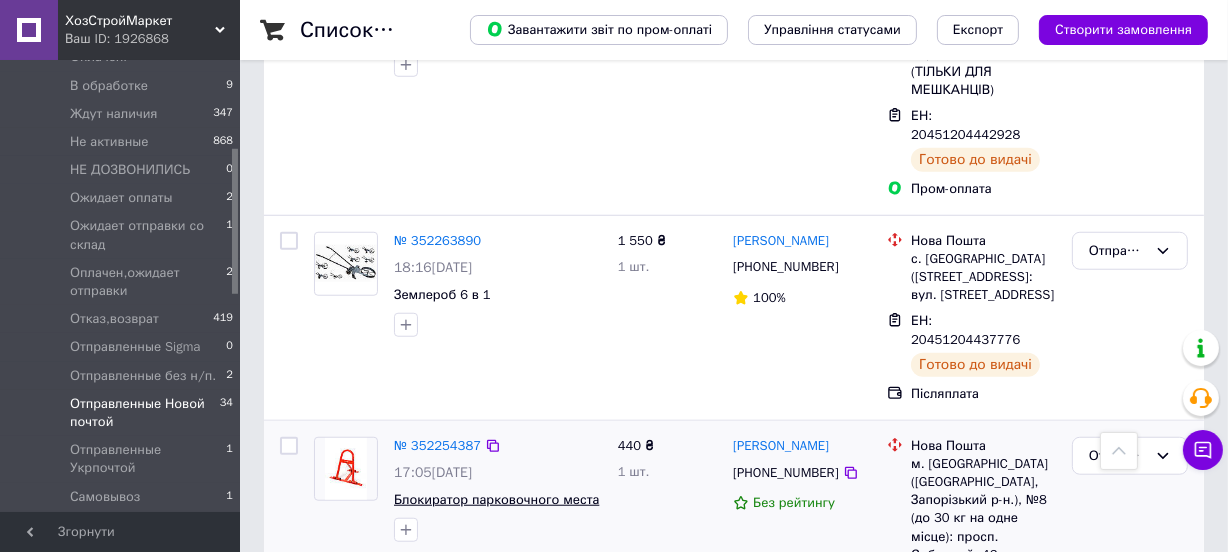 scroll, scrollTop: 1454, scrollLeft: 0, axis: vertical 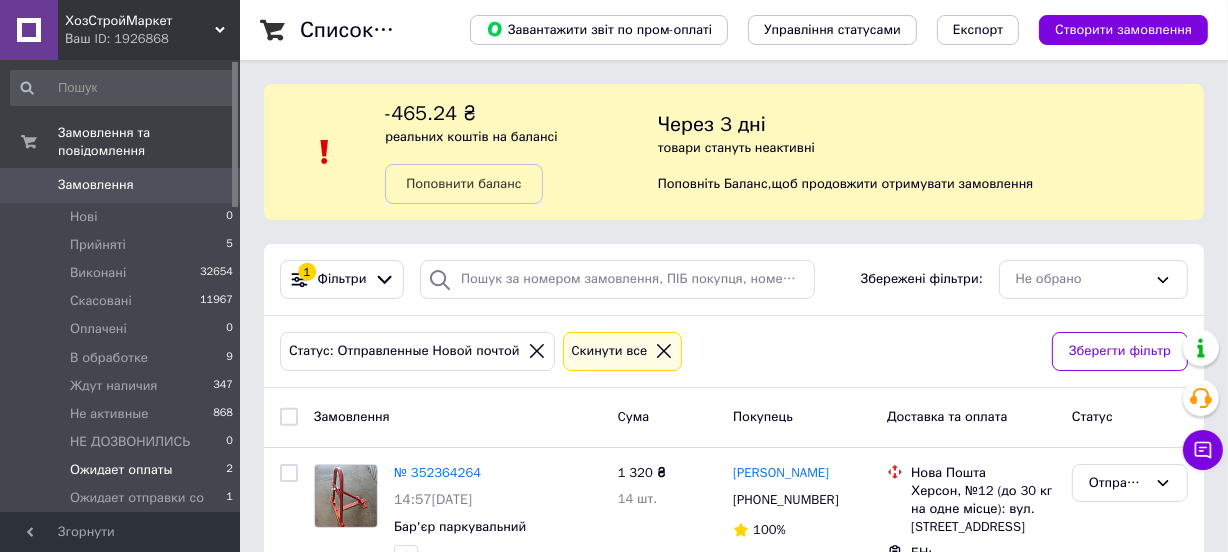 click on "Ожидает оплаты" at bounding box center [121, 470] 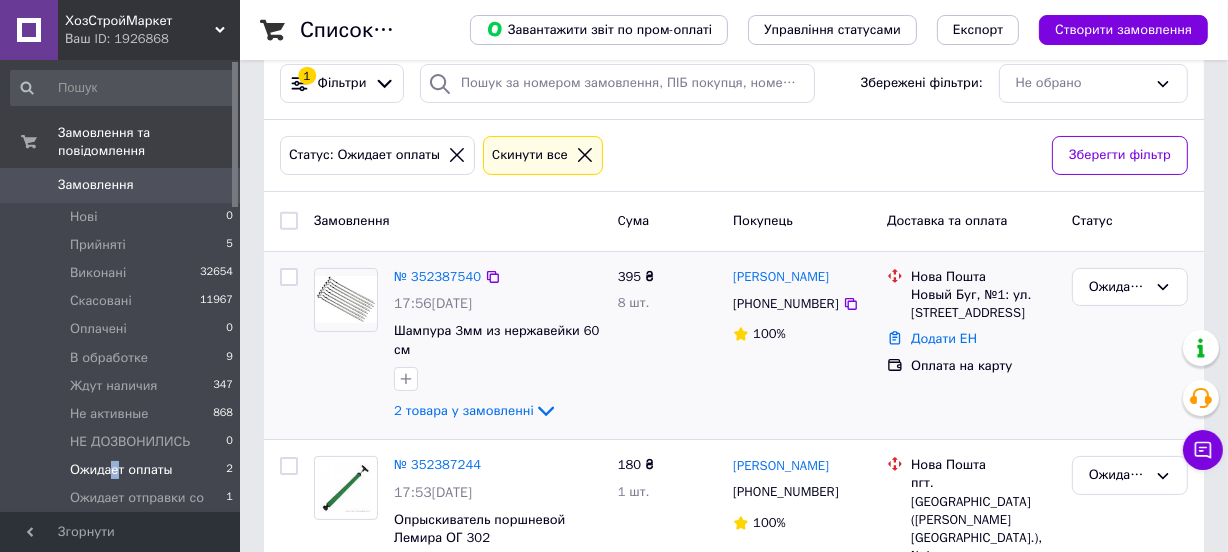 scroll, scrollTop: 283, scrollLeft: 0, axis: vertical 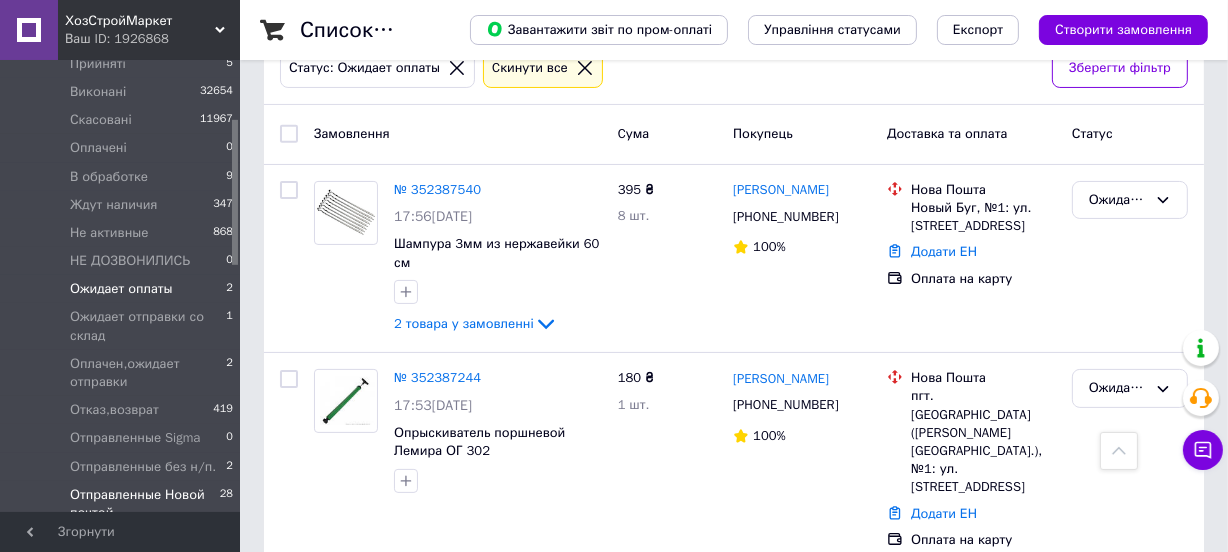 click on "Отправленные Новой почтой" at bounding box center [145, 504] 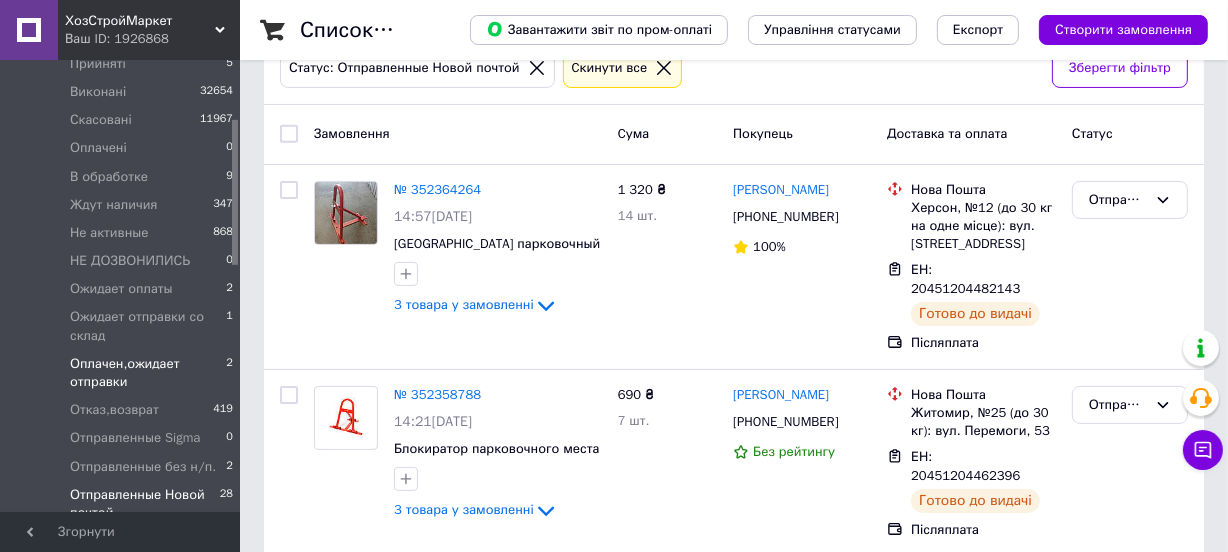 scroll, scrollTop: 0, scrollLeft: 0, axis: both 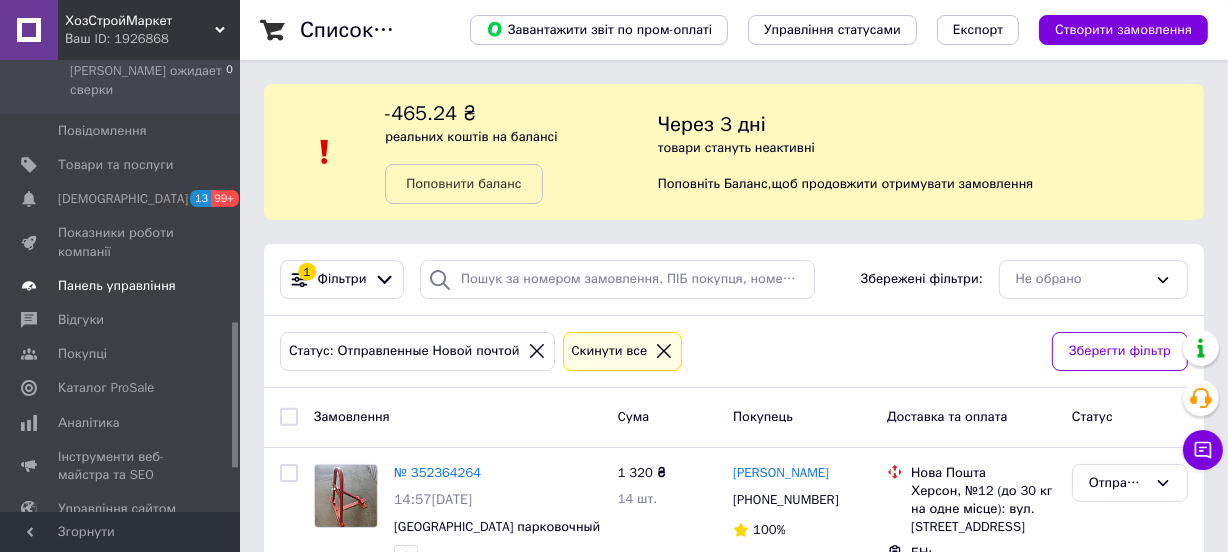 click on "Панель управління" at bounding box center [117, 286] 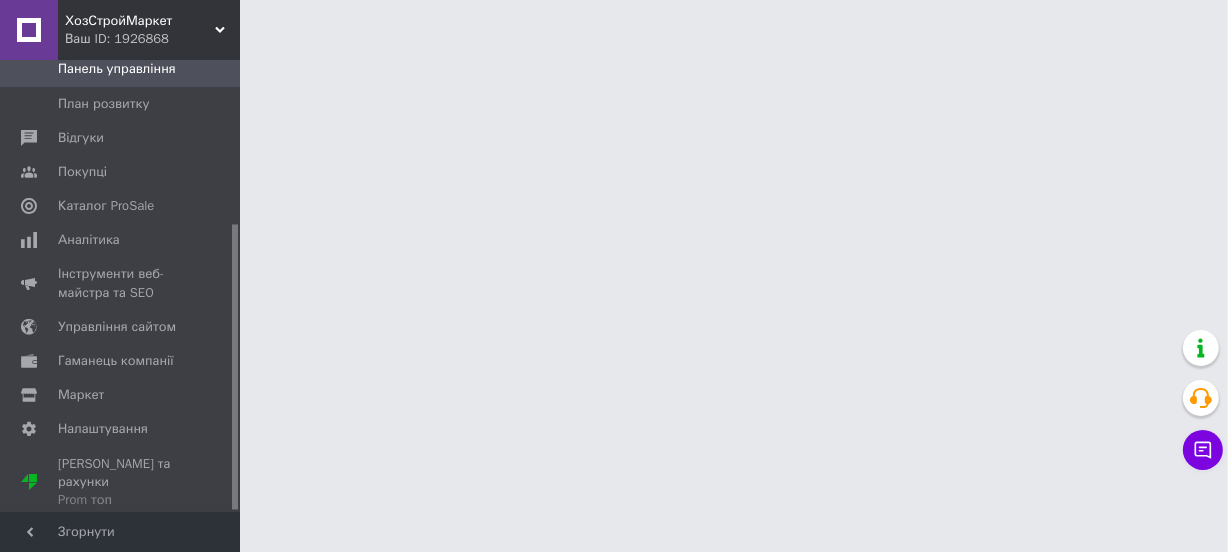 scroll, scrollTop: 258, scrollLeft: 0, axis: vertical 